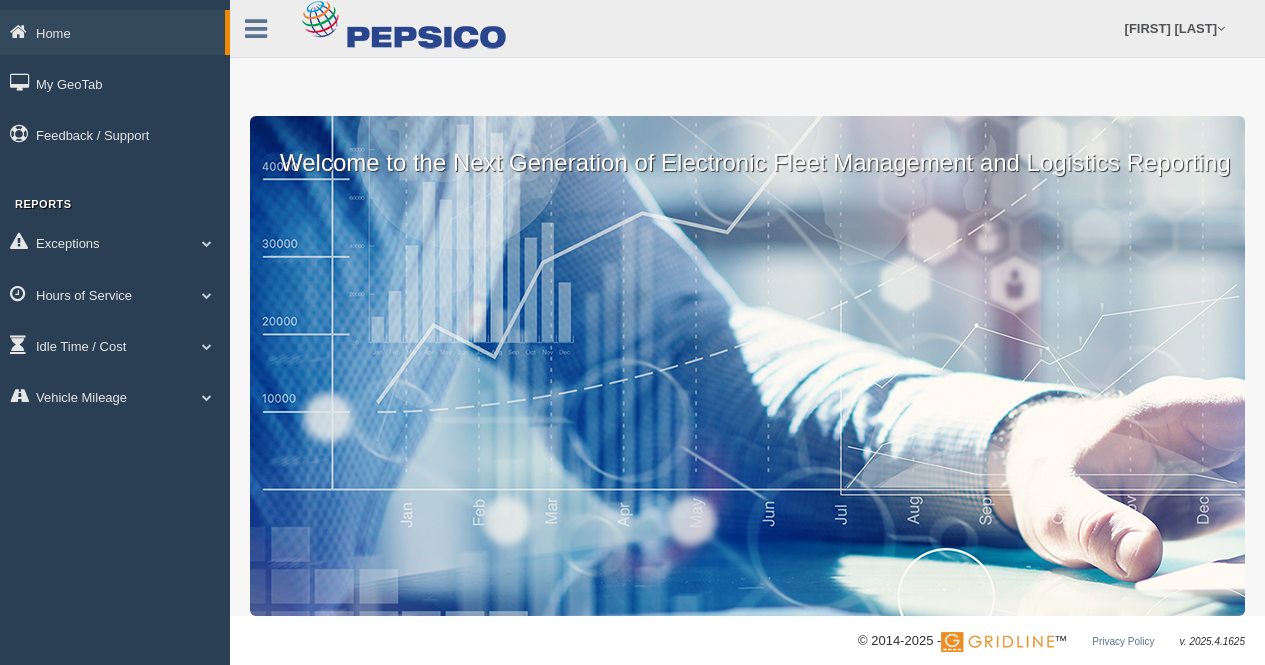 scroll, scrollTop: 0, scrollLeft: 0, axis: both 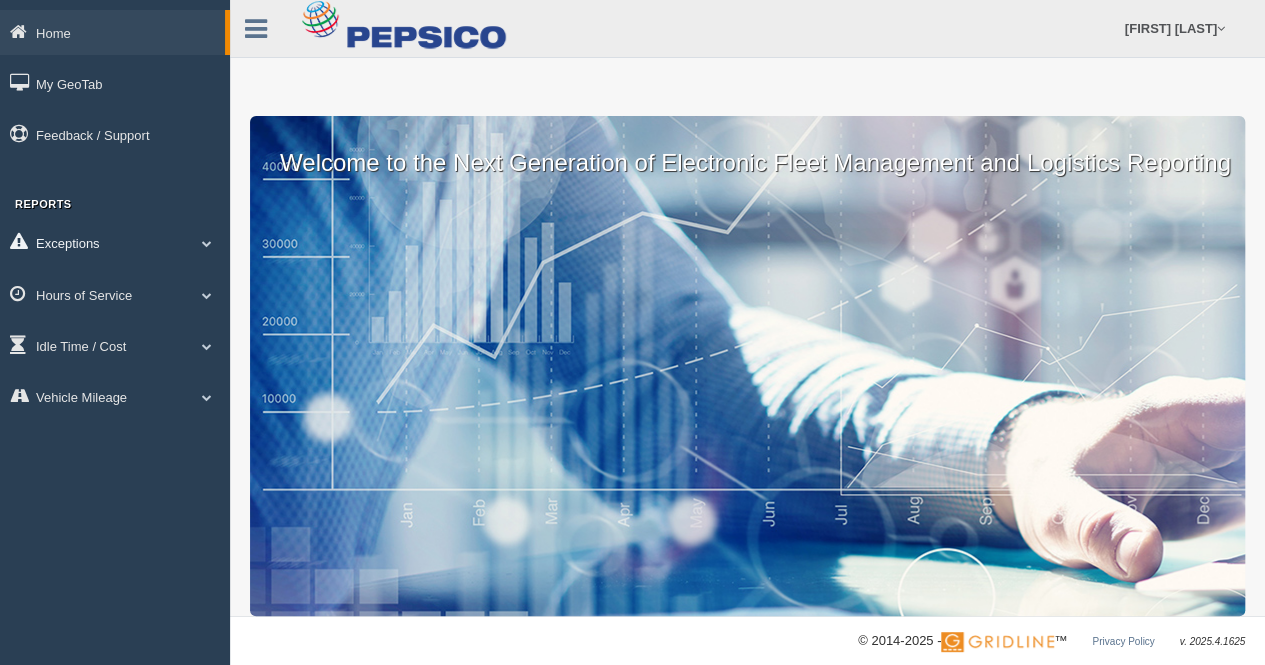 click on "Exceptions" at bounding box center [112, 32] 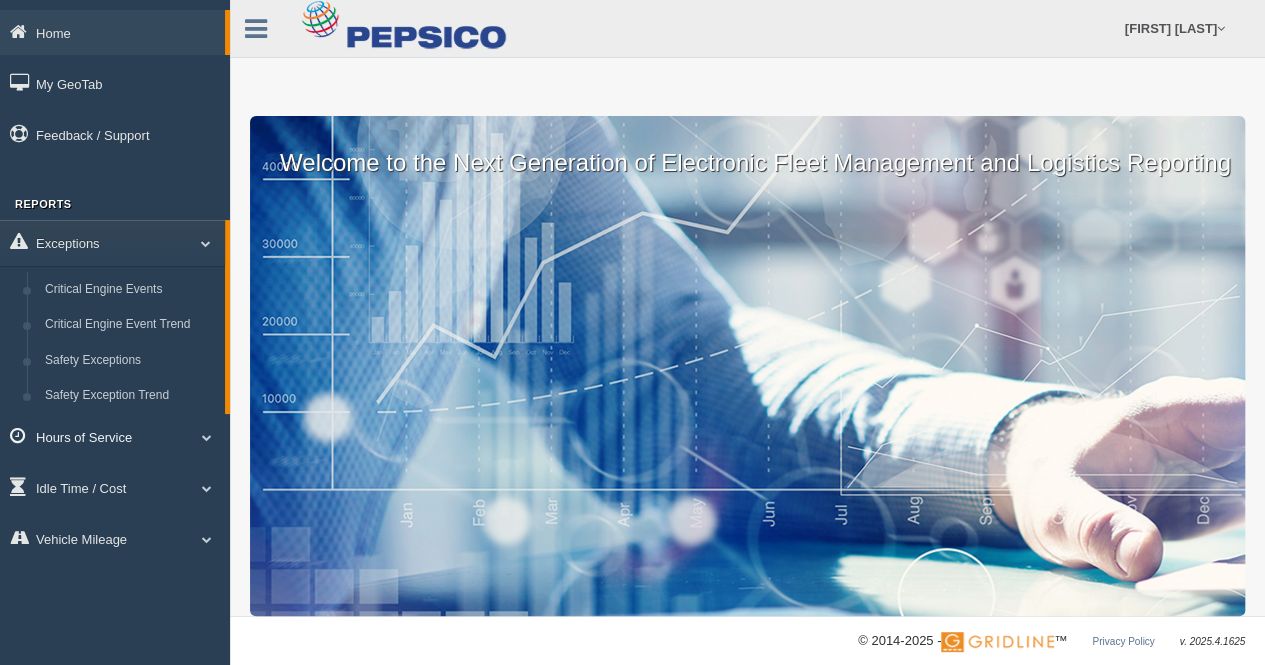 click on "Hours of Service" at bounding box center [112, 32] 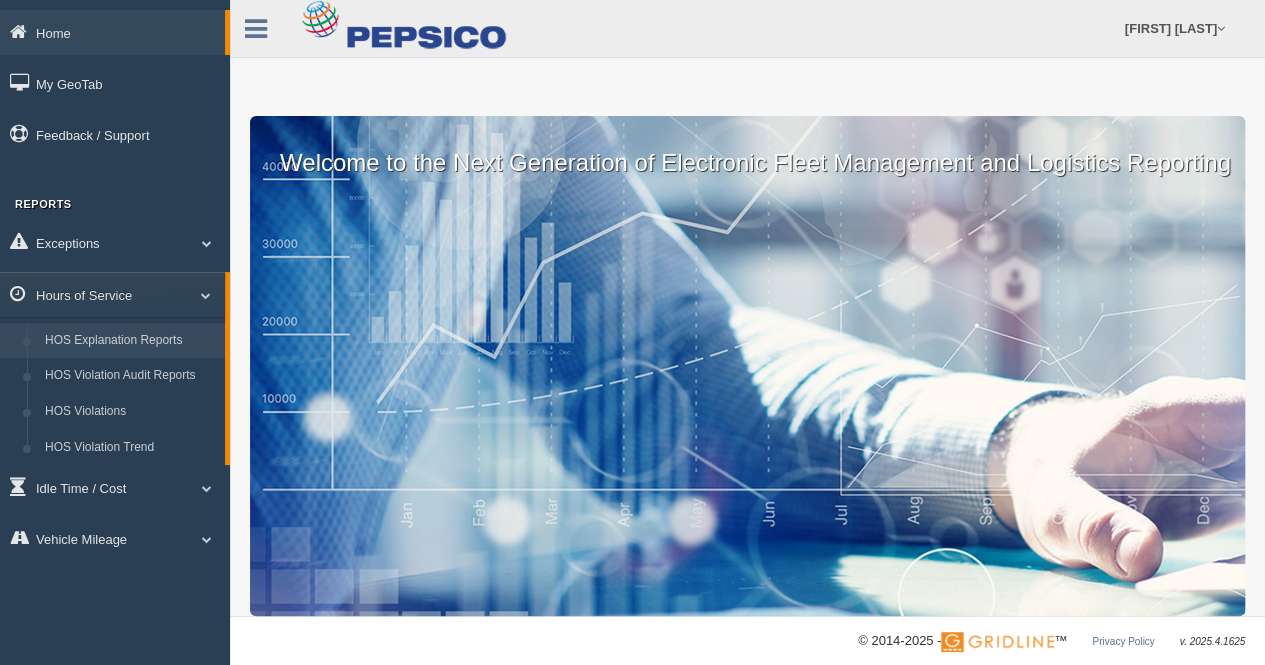 click on "HOS Explanation Reports" at bounding box center [130, 341] 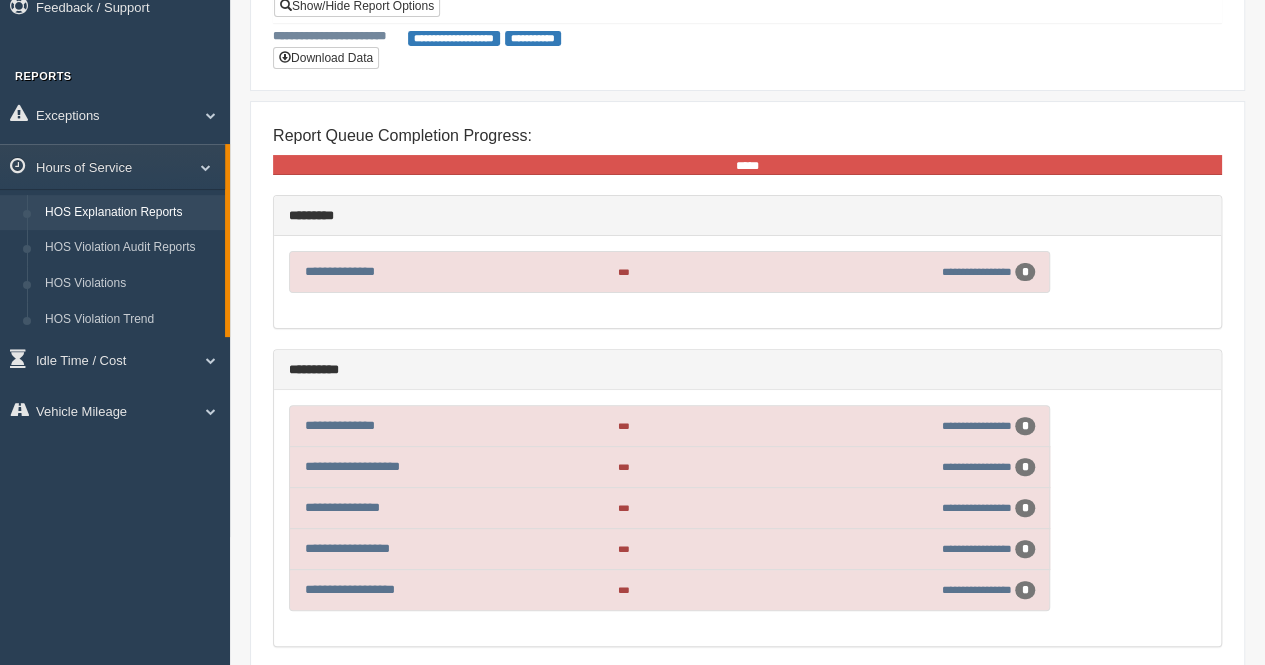 scroll, scrollTop: 184, scrollLeft: 0, axis: vertical 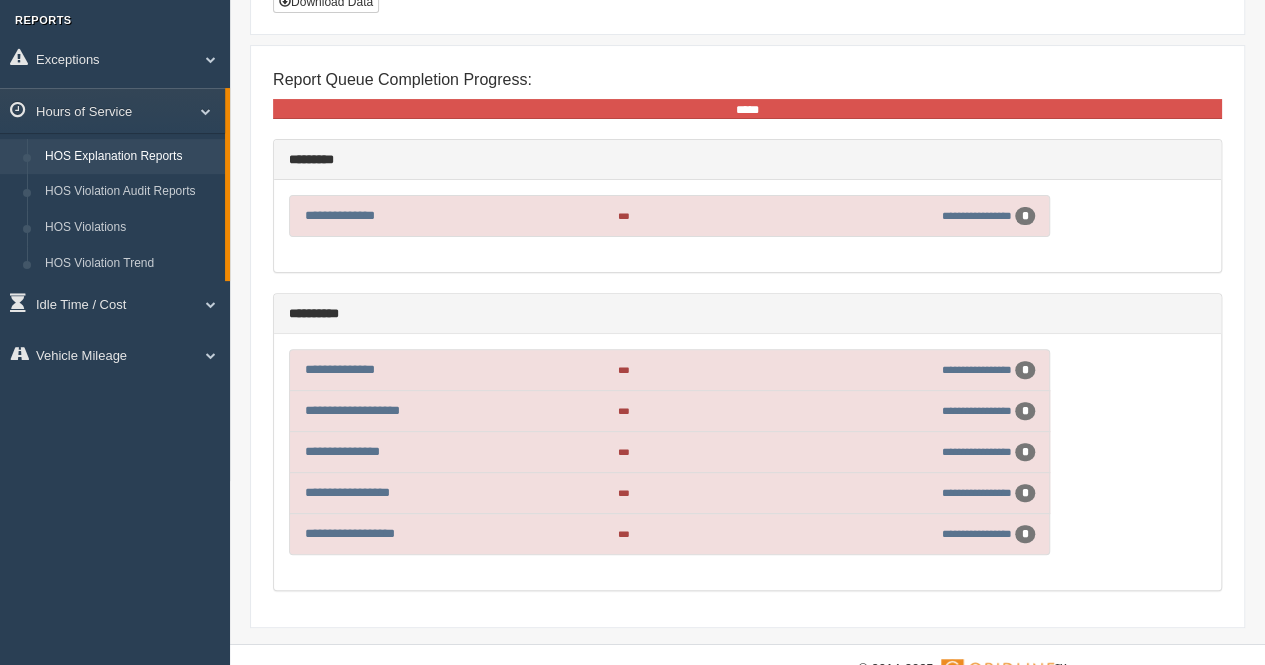 click on "**********" at bounding box center (952, 216) 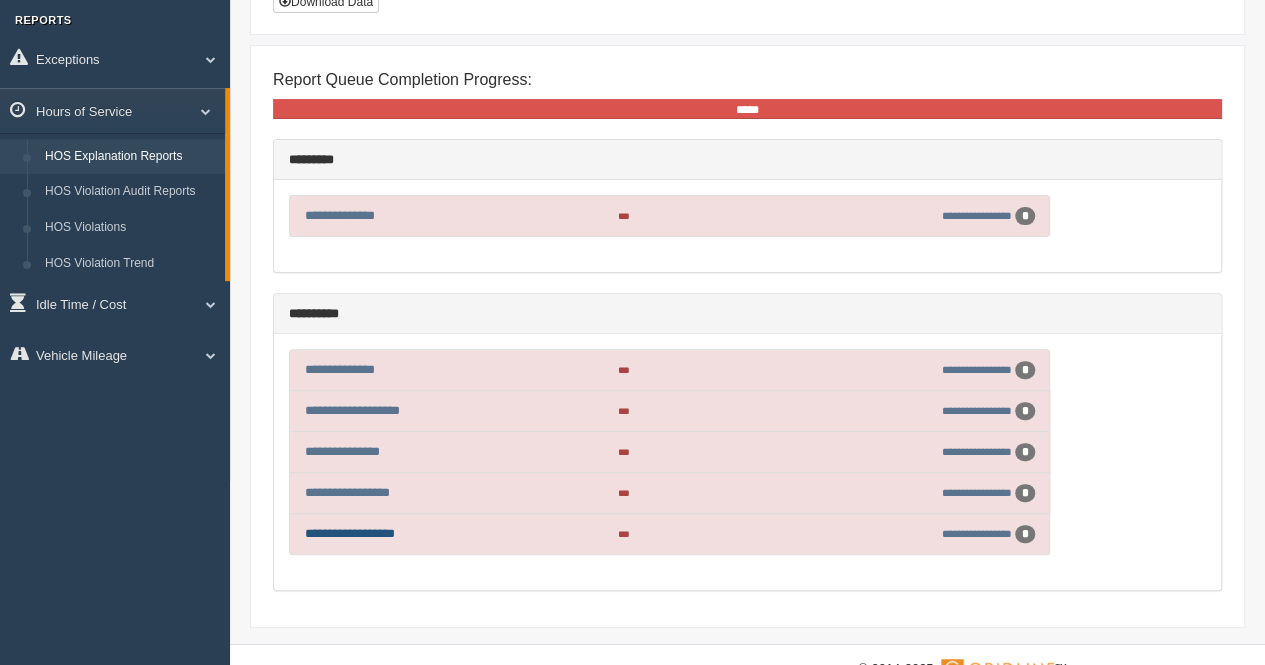 click on "**********" at bounding box center (350, 533) 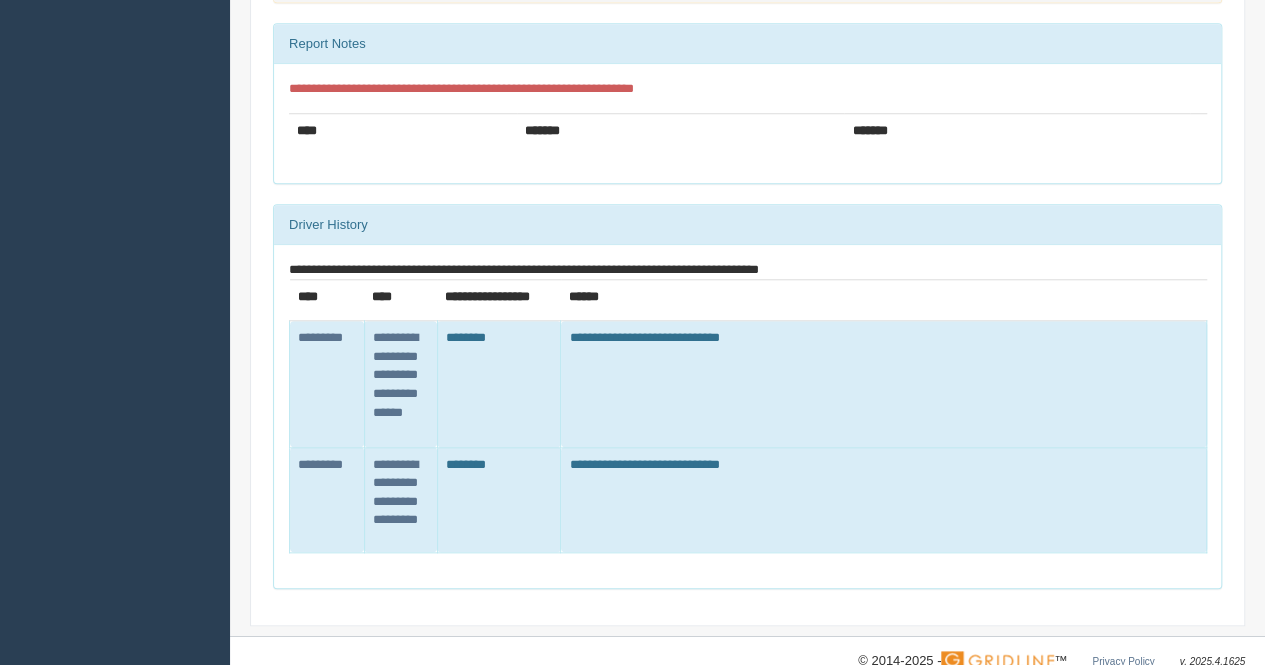 scroll, scrollTop: 818, scrollLeft: 0, axis: vertical 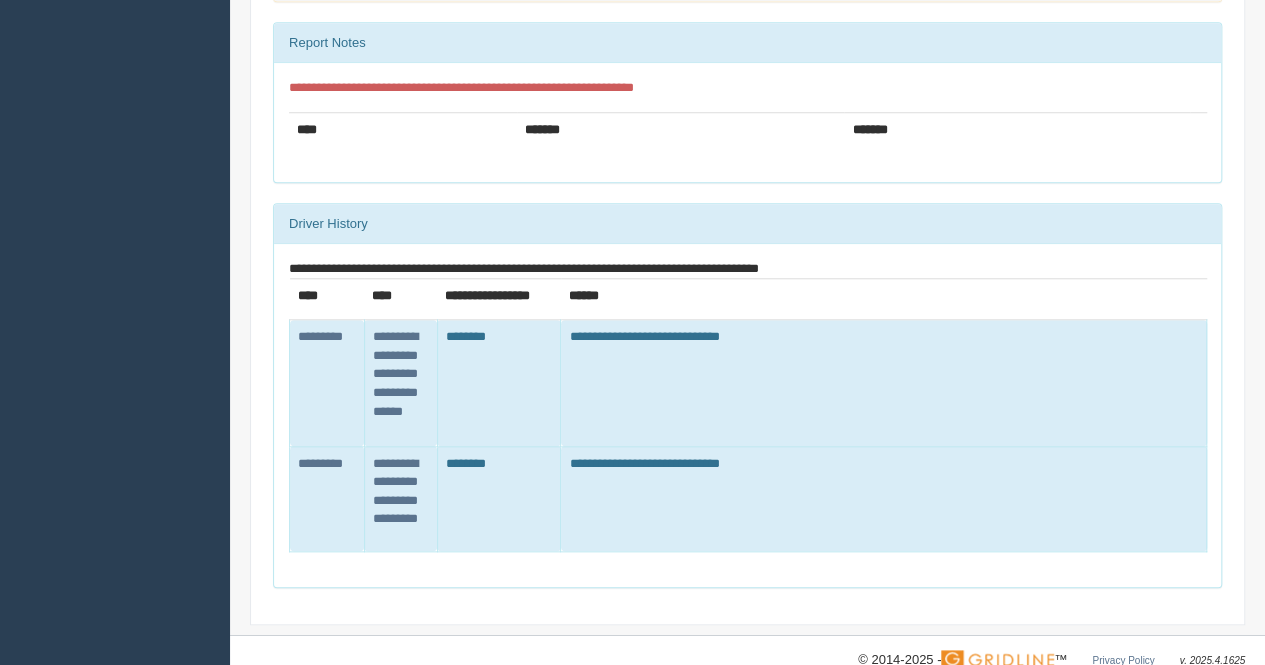 click on "**********" at bounding box center [400, 383] 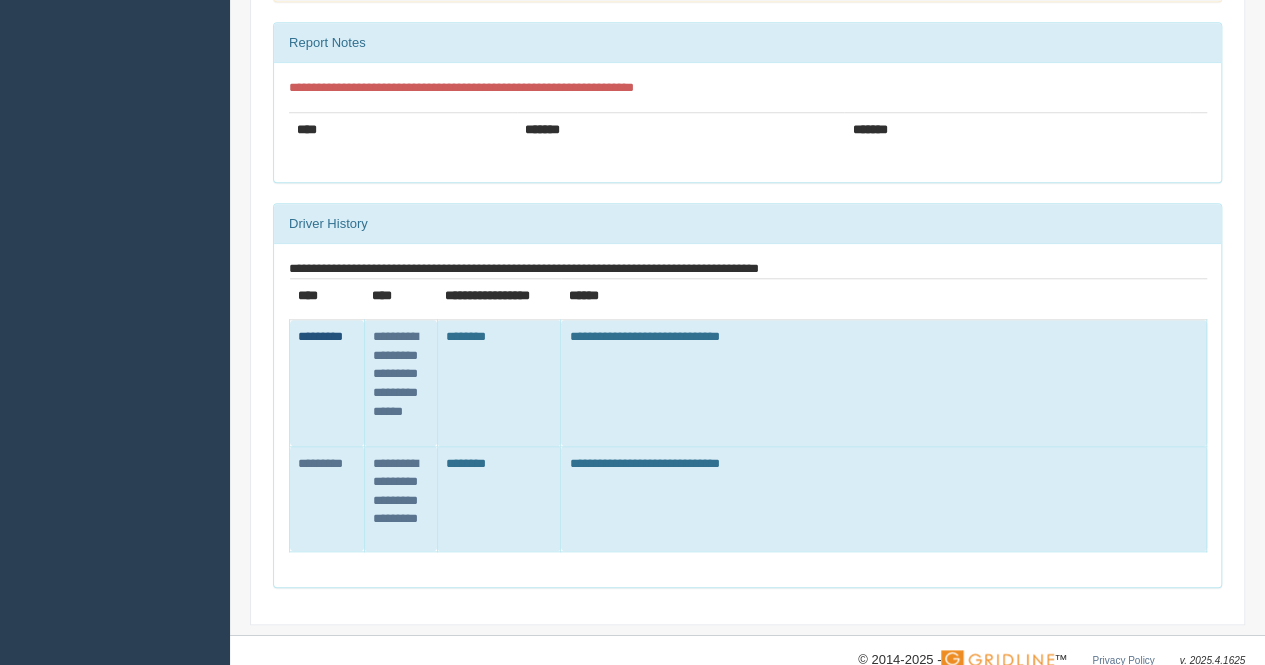 click on "*********" at bounding box center [320, 336] 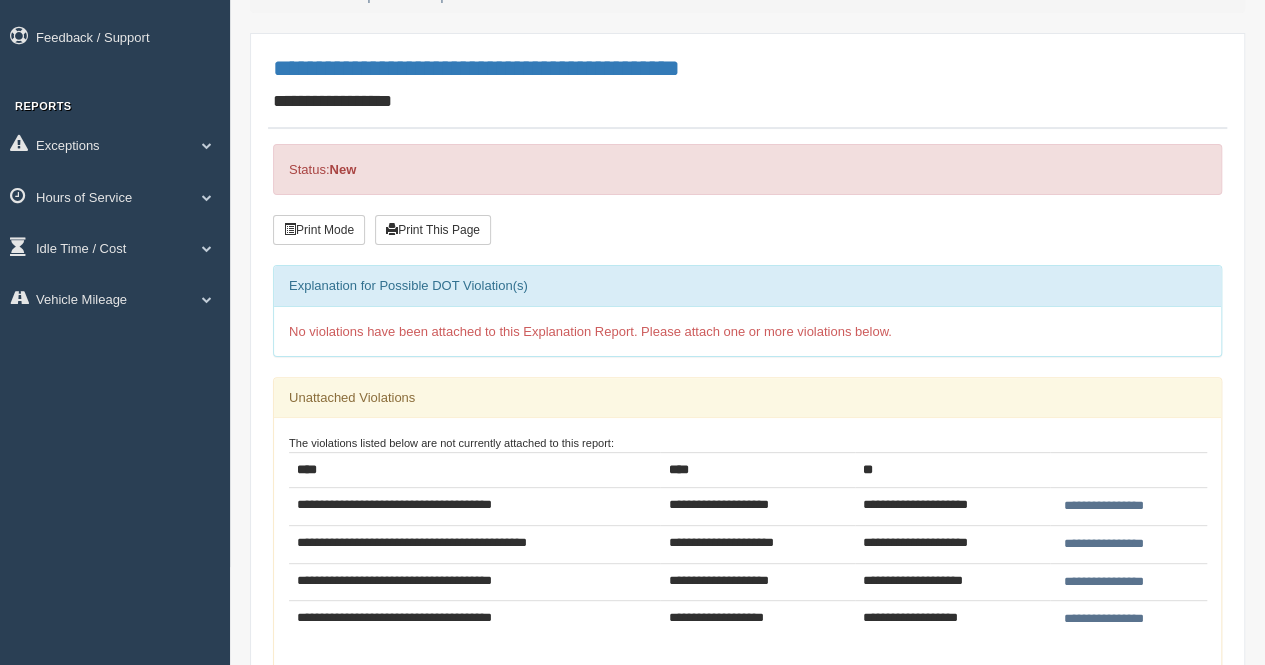 scroll, scrollTop: 0, scrollLeft: 0, axis: both 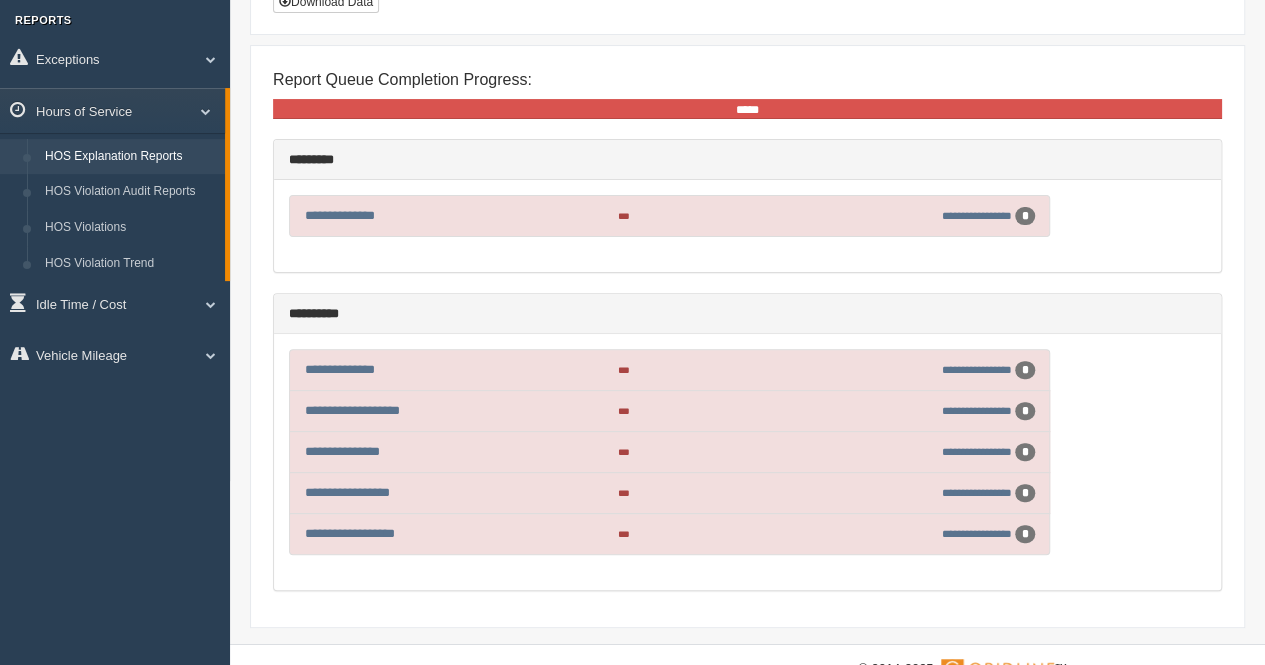 click on "***" at bounding box center (733, 215) 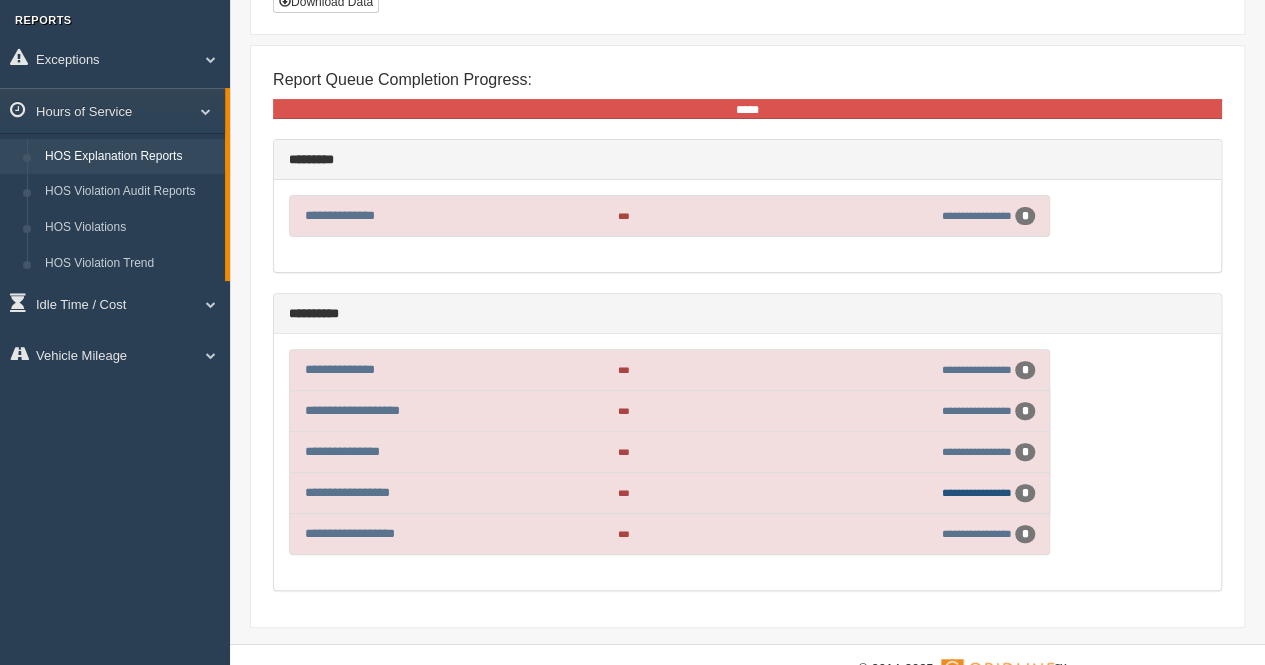 click on "**********" at bounding box center [977, 215] 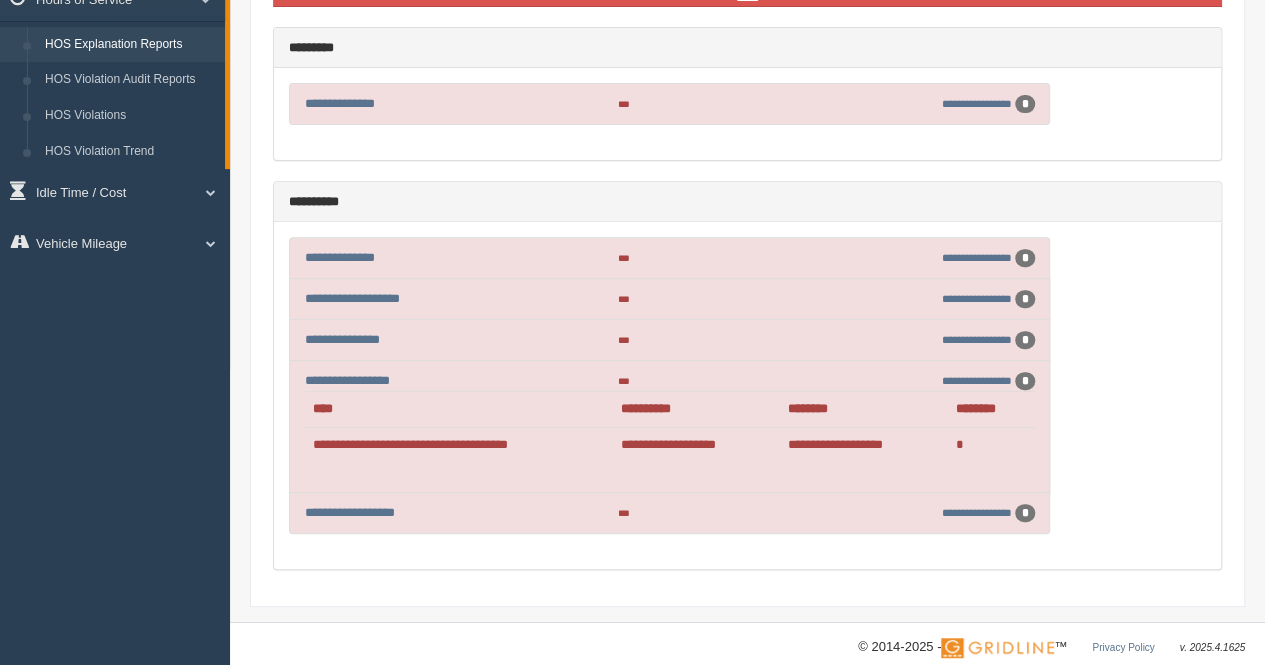 scroll, scrollTop: 300, scrollLeft: 0, axis: vertical 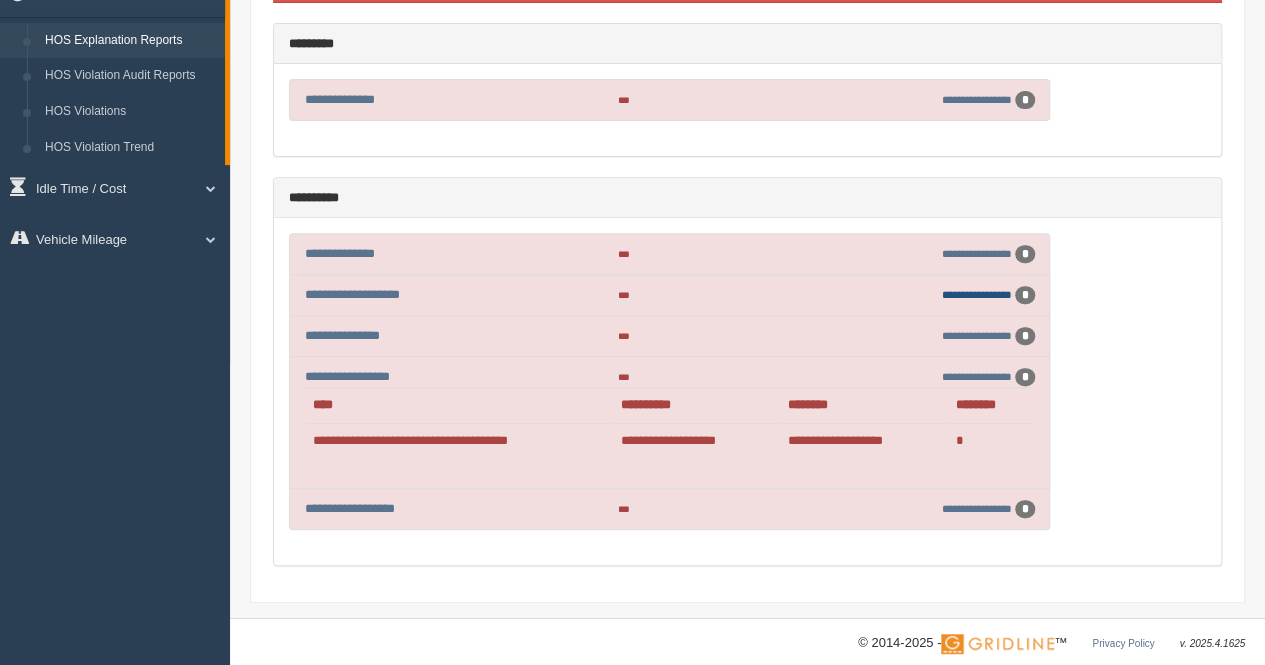 click on "**********" at bounding box center [977, 99] 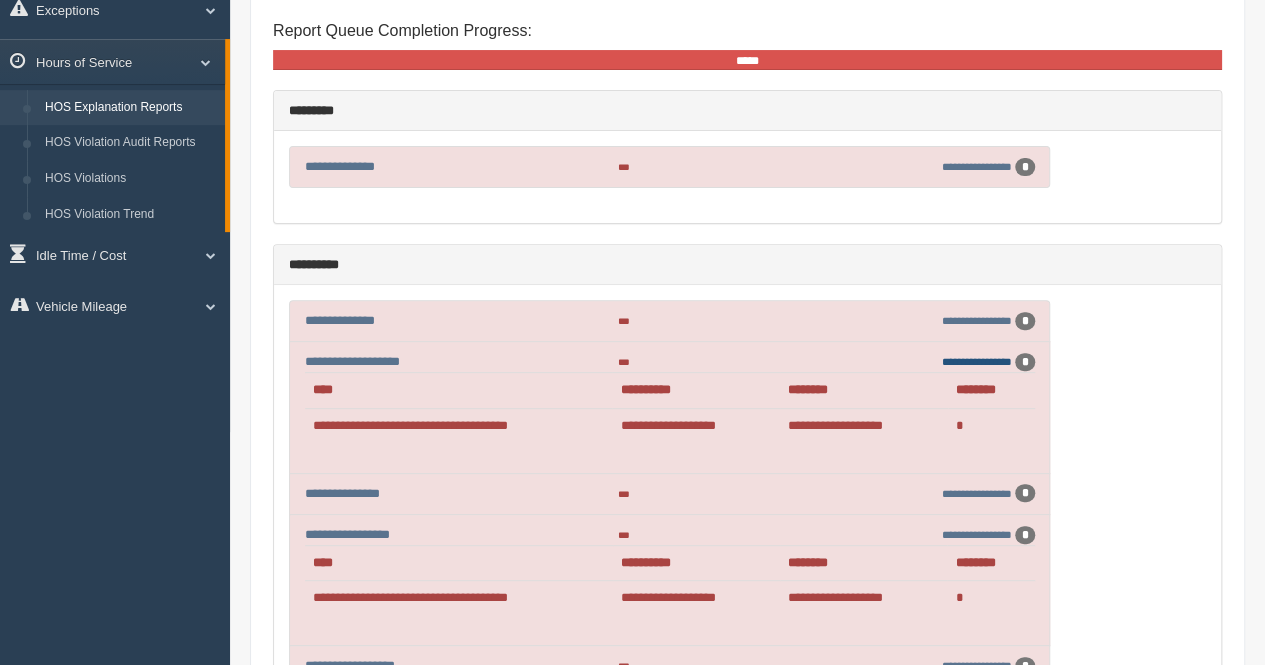 scroll, scrollTop: 242, scrollLeft: 0, axis: vertical 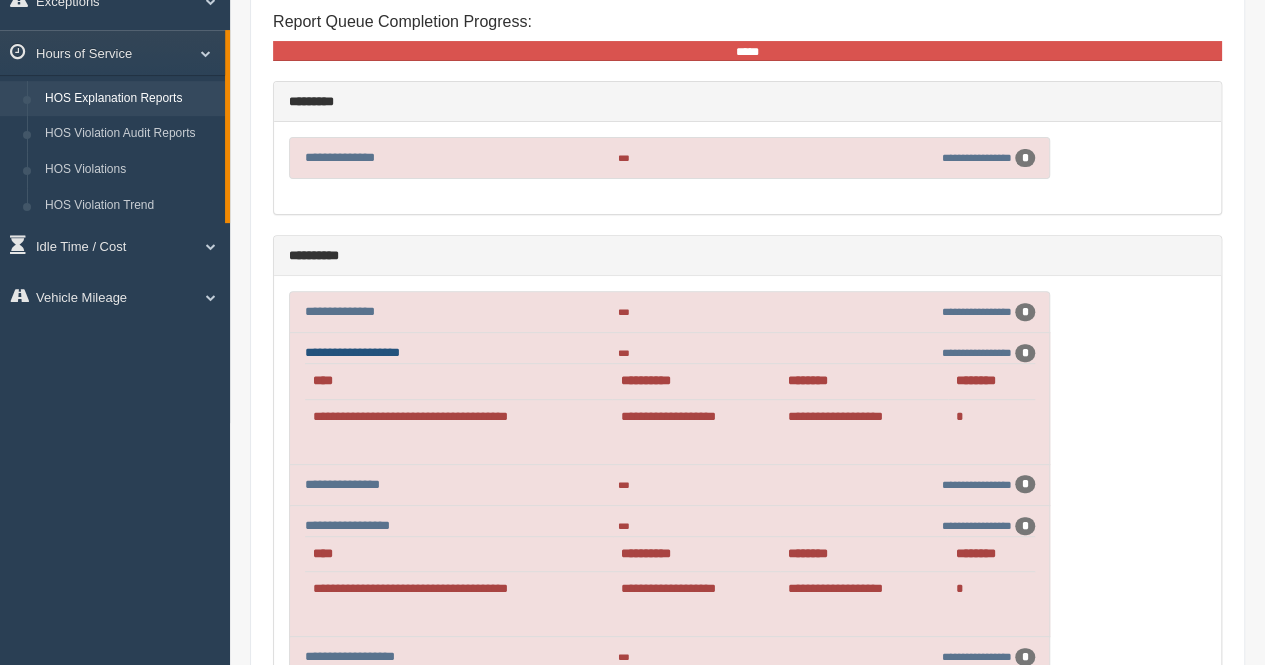click on "**********" at bounding box center [352, 352] 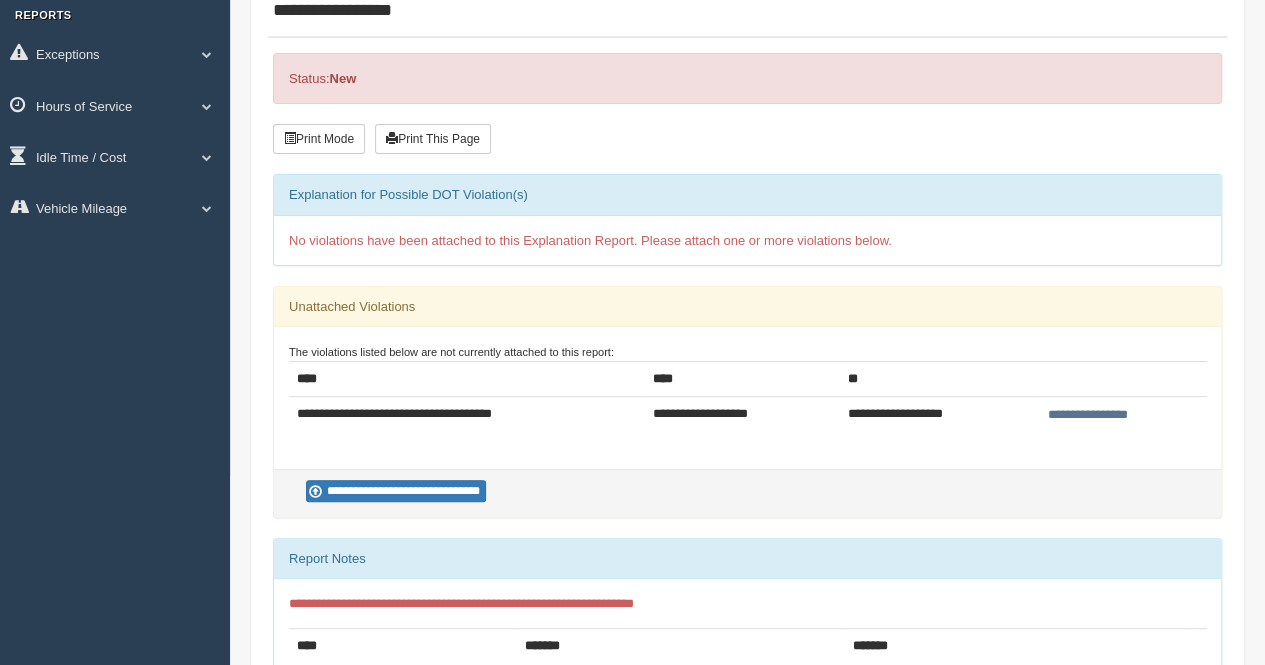 scroll, scrollTop: 190, scrollLeft: 0, axis: vertical 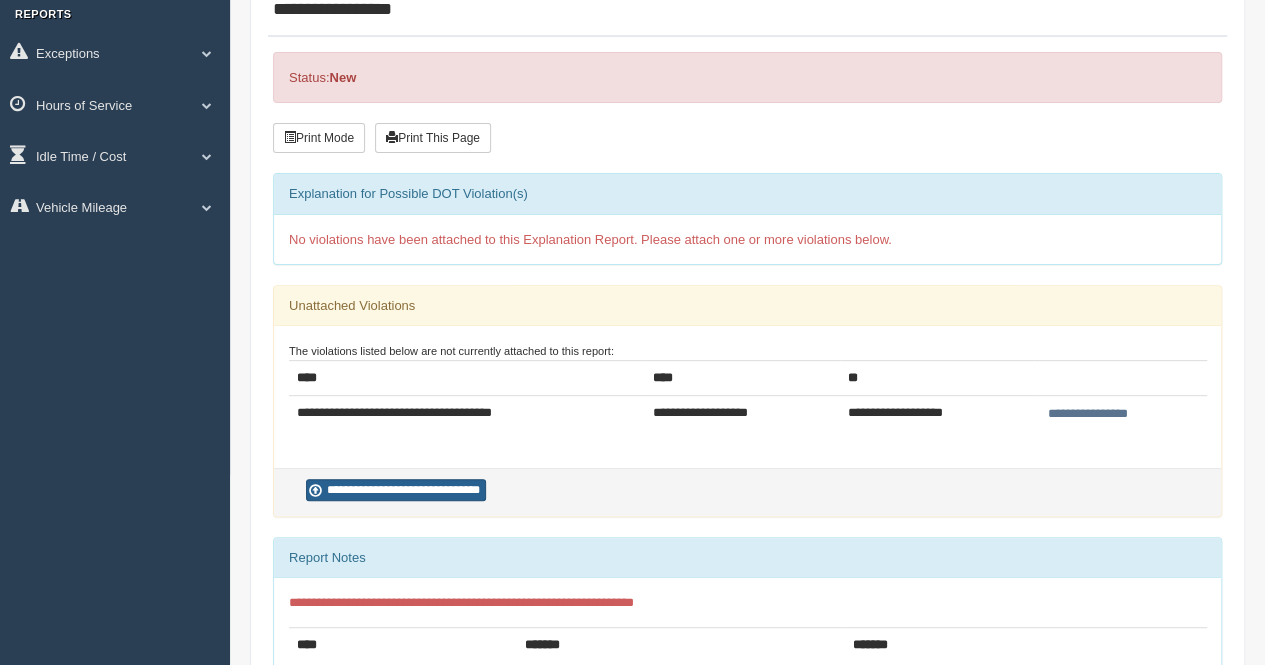 click on "**********" at bounding box center [396, 490] 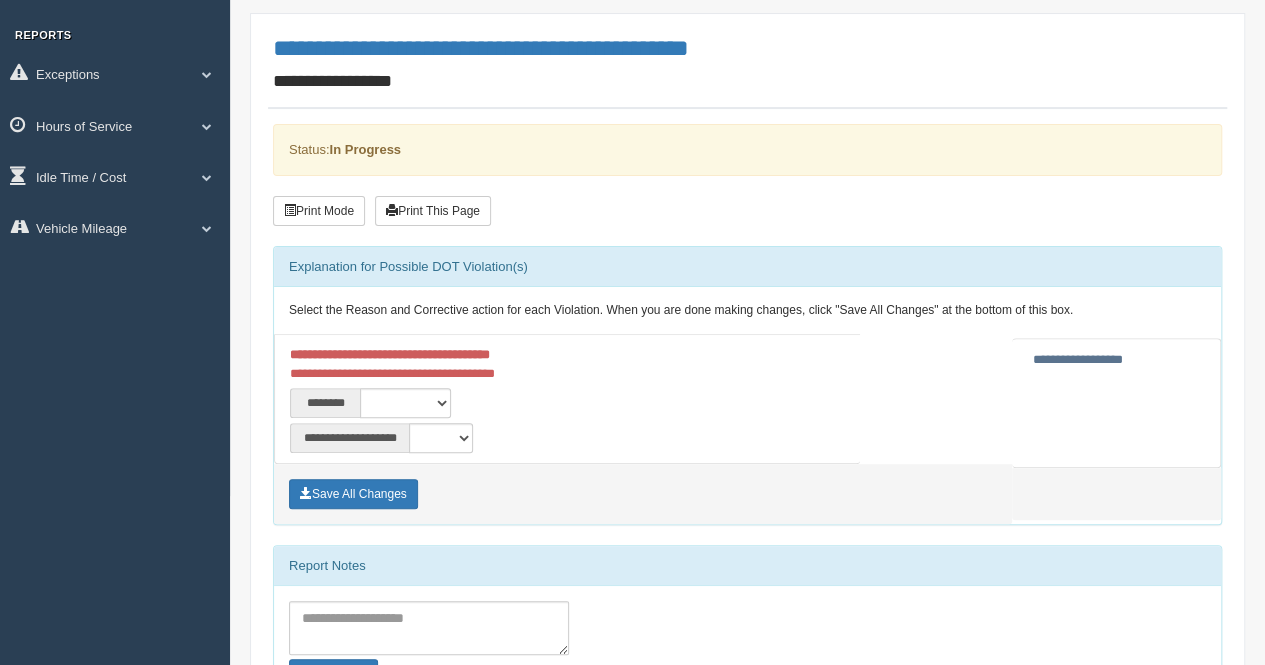 scroll, scrollTop: 170, scrollLeft: 0, axis: vertical 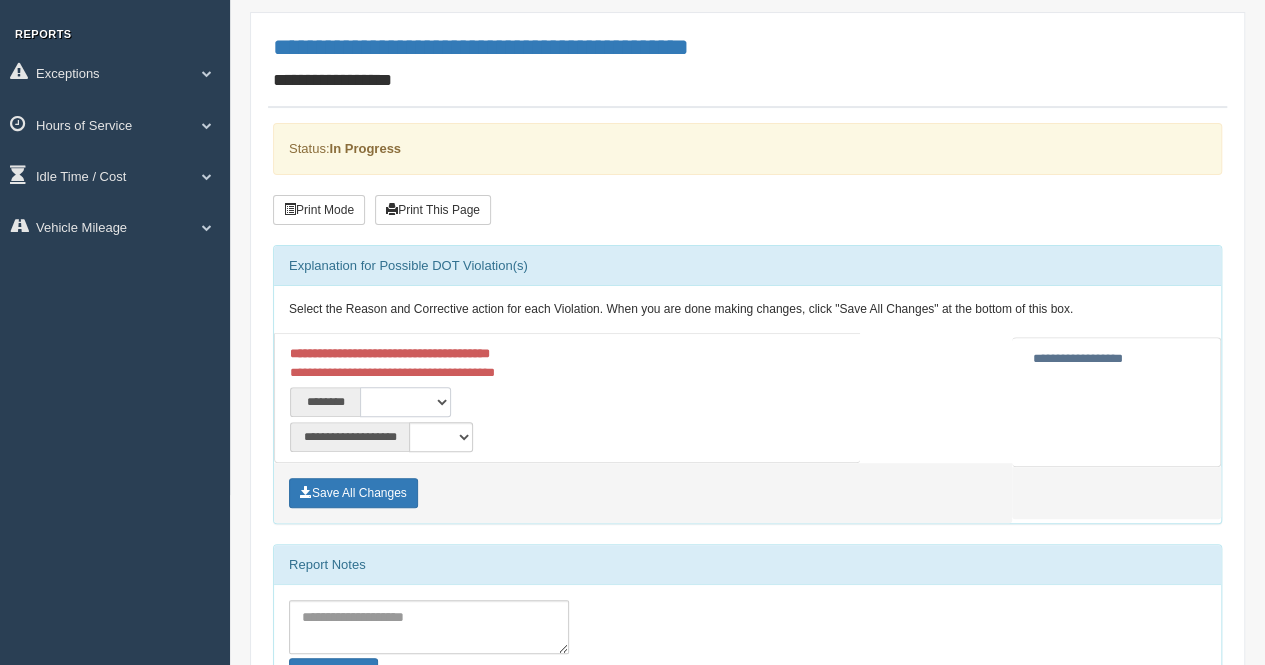click on "**********" at bounding box center [405, 402] 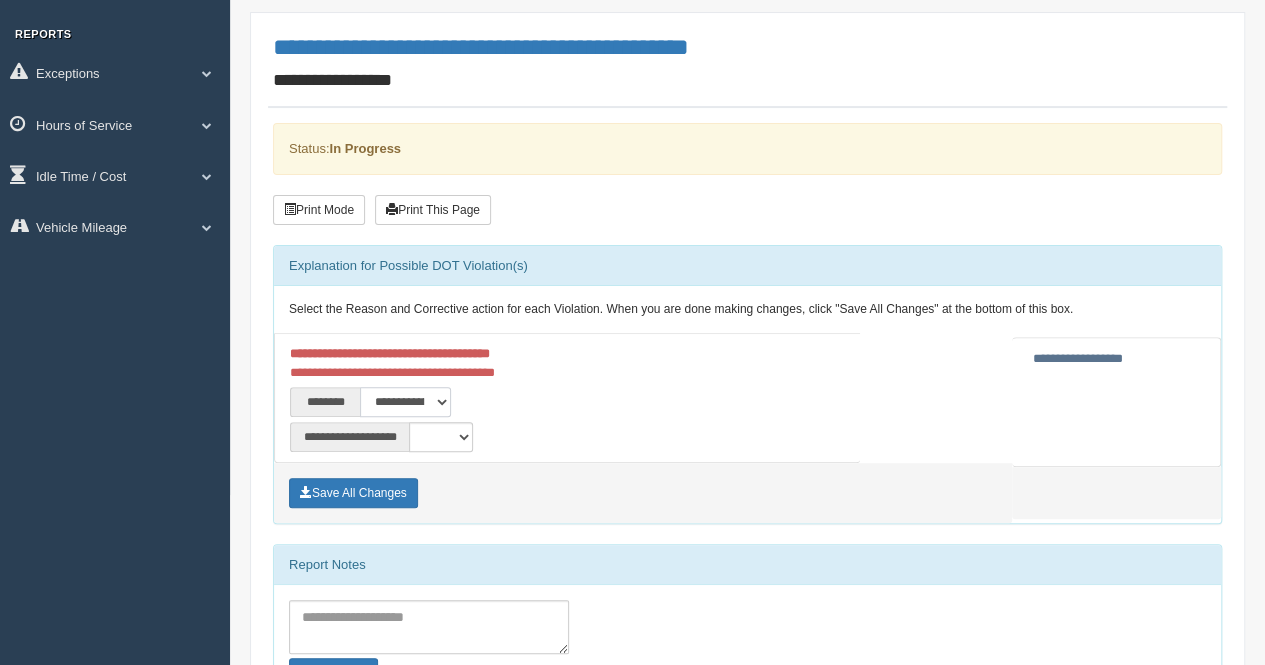 click on "**********" at bounding box center (405, 402) 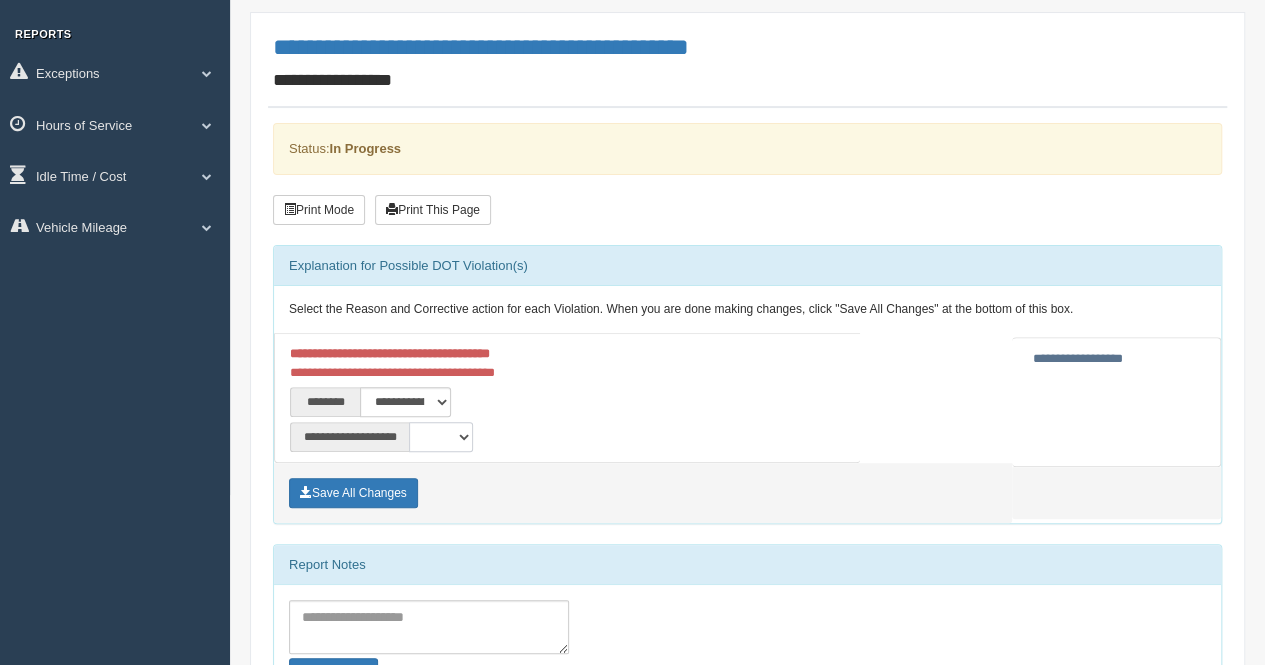 click on "**********" at bounding box center (441, 437) 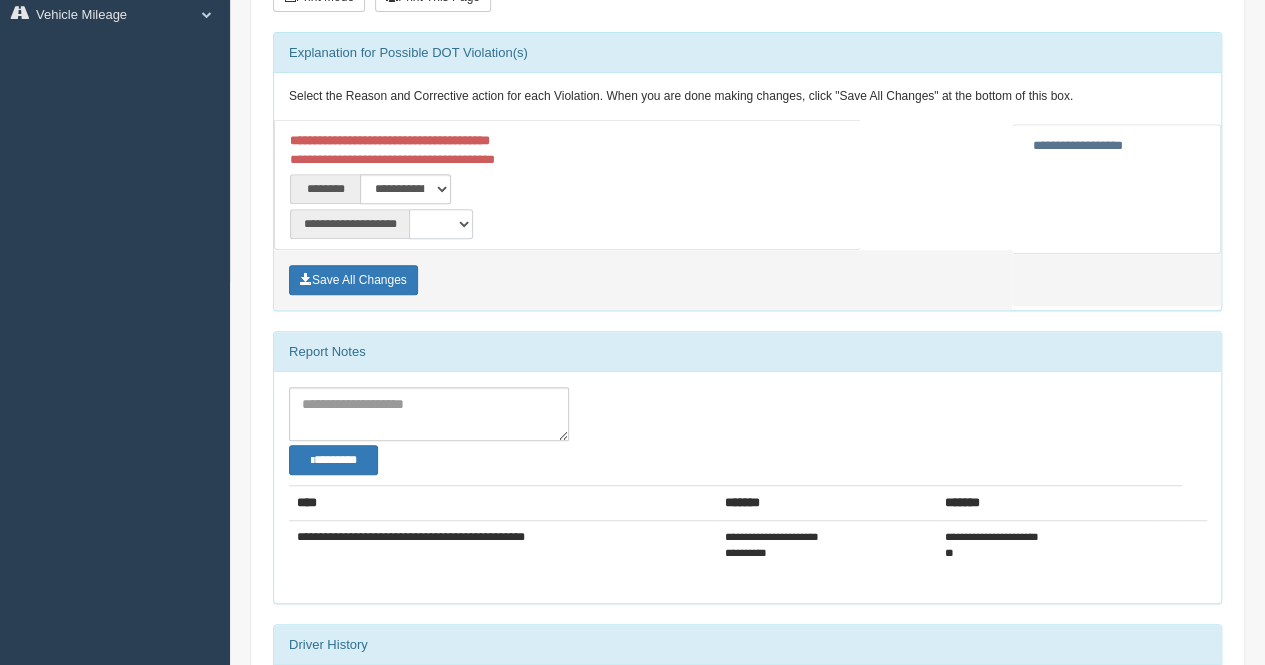scroll, scrollTop: 384, scrollLeft: 0, axis: vertical 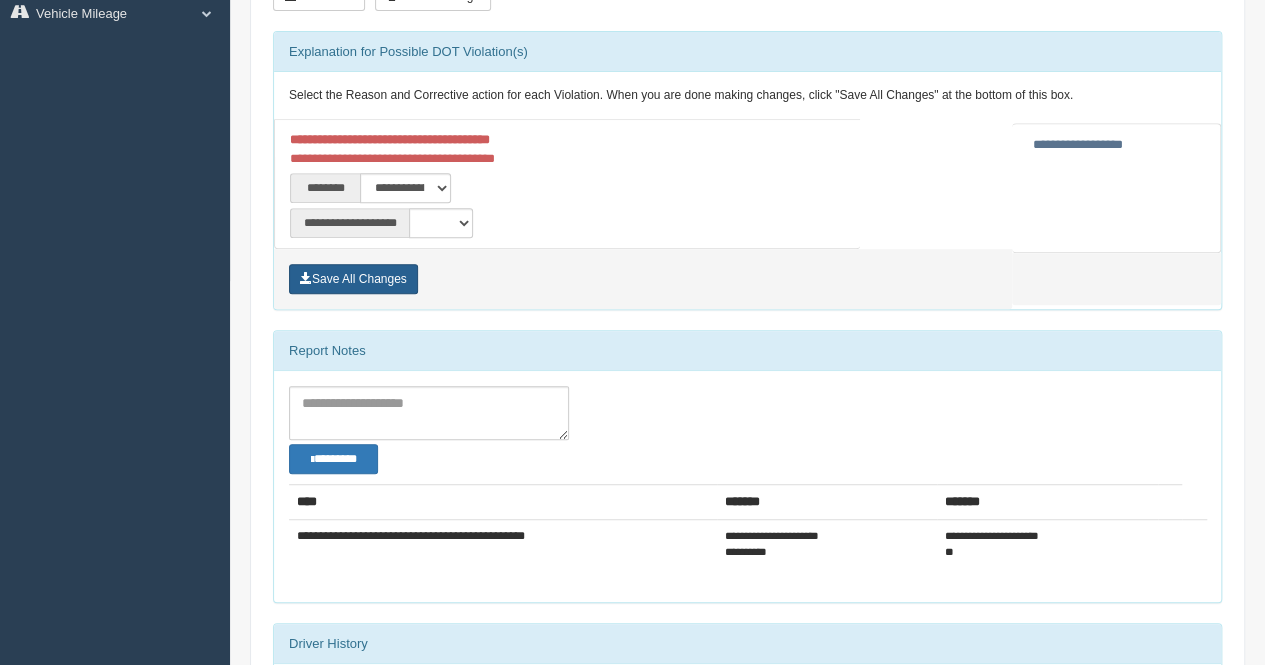 click on "Save All Changes" at bounding box center [353, 279] 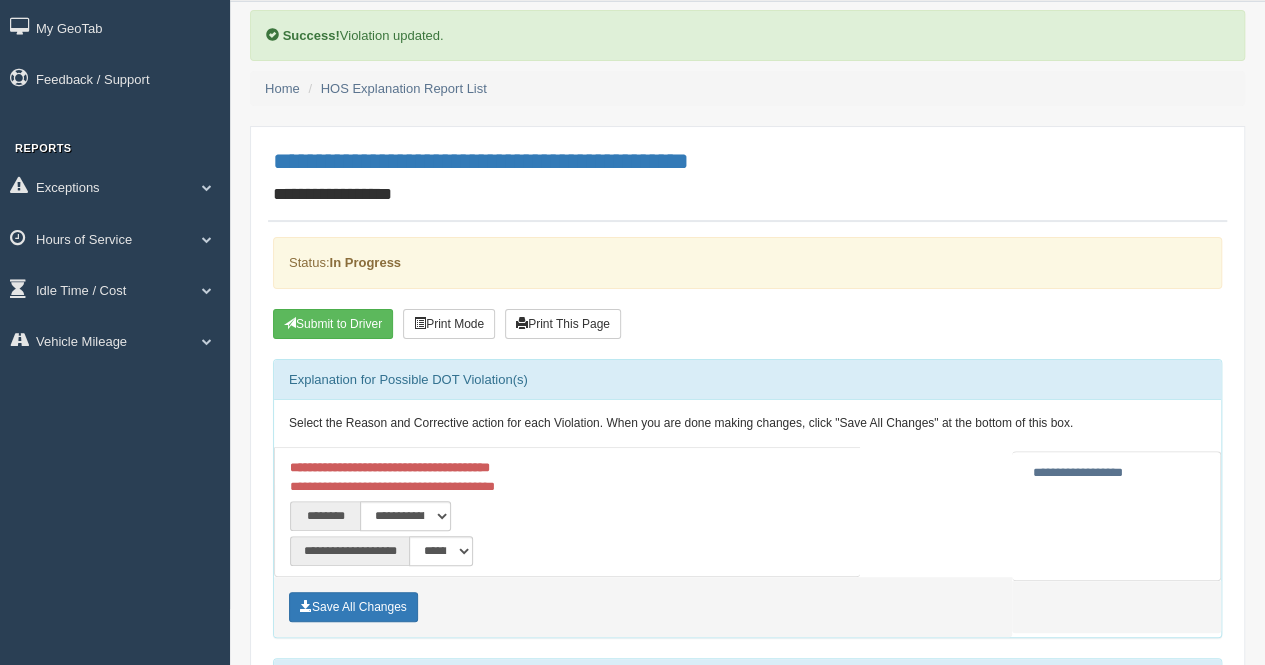 scroll, scrollTop: 56, scrollLeft: 0, axis: vertical 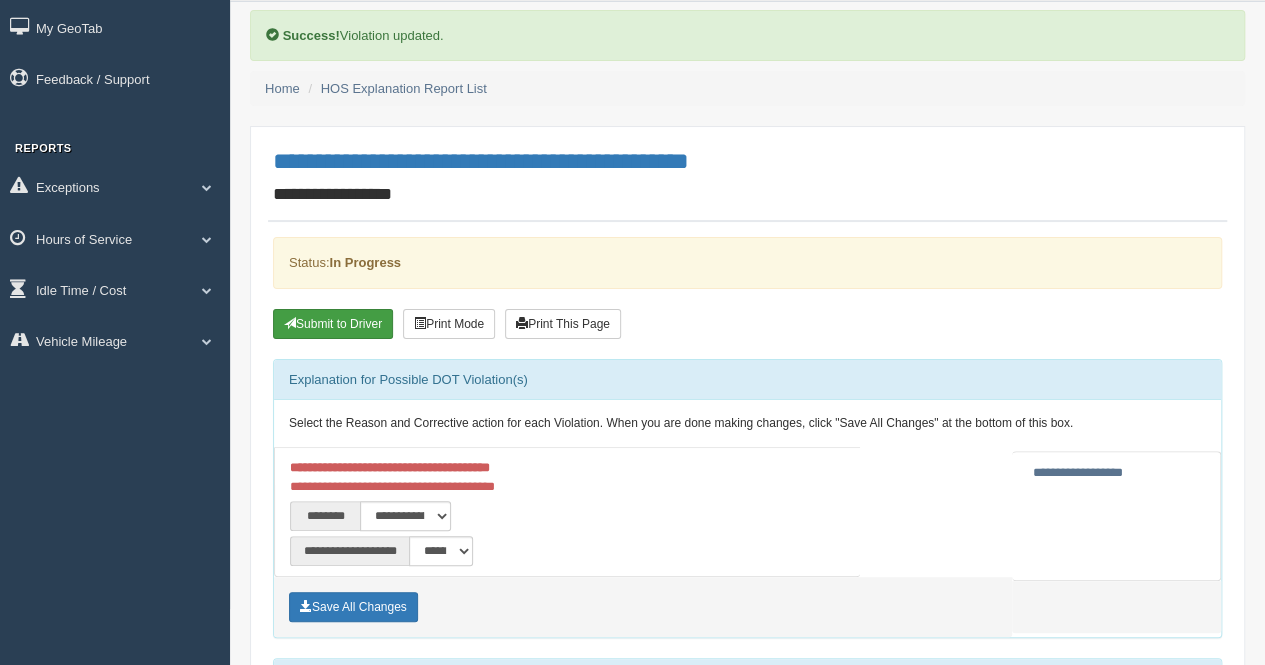 click on "Submit to Driver" at bounding box center (333, 324) 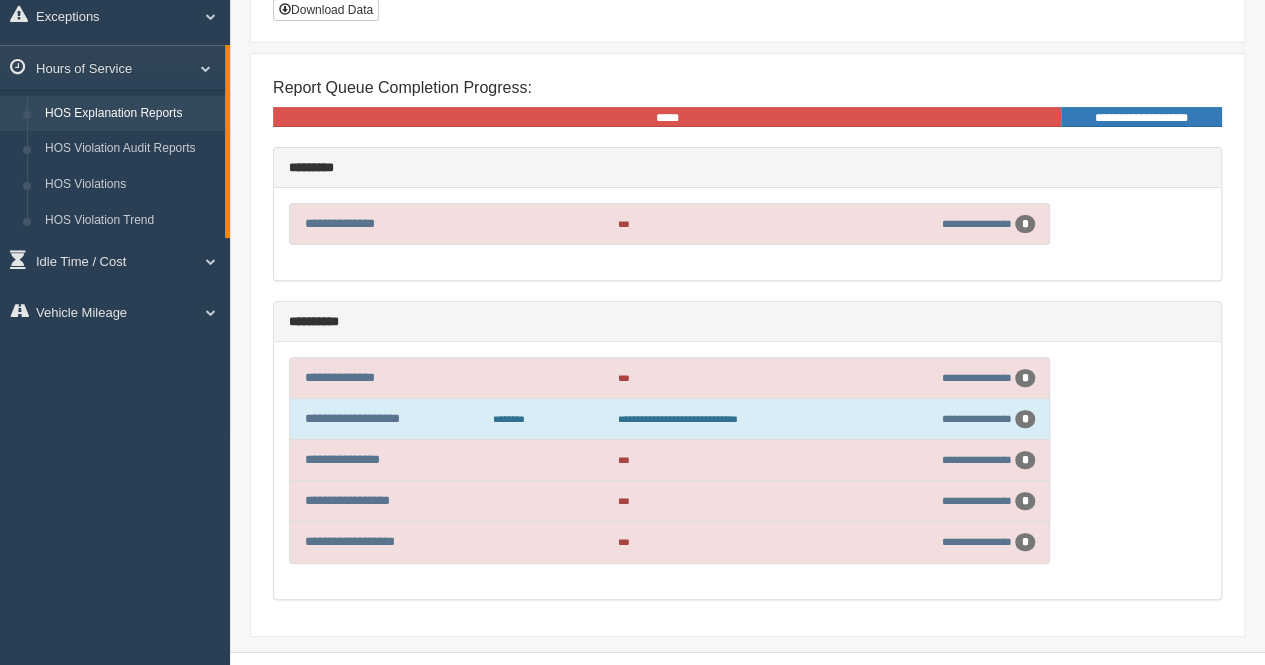 scroll, scrollTop: 228, scrollLeft: 0, axis: vertical 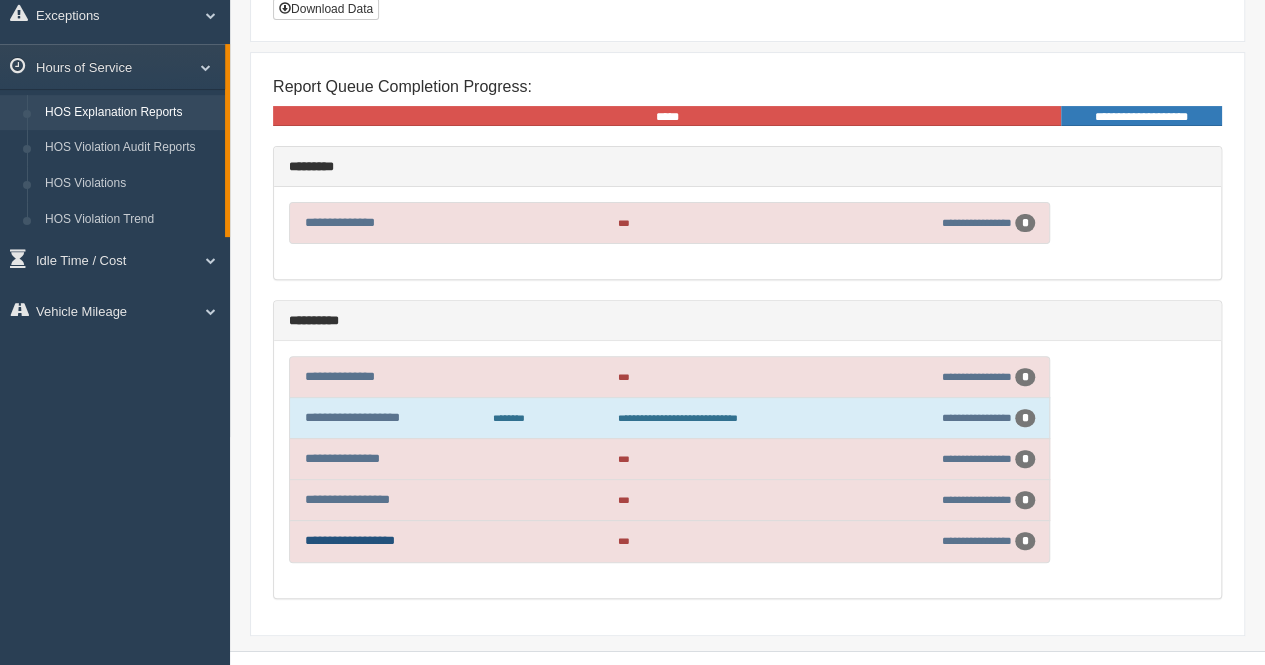 click on "**********" at bounding box center (350, 540) 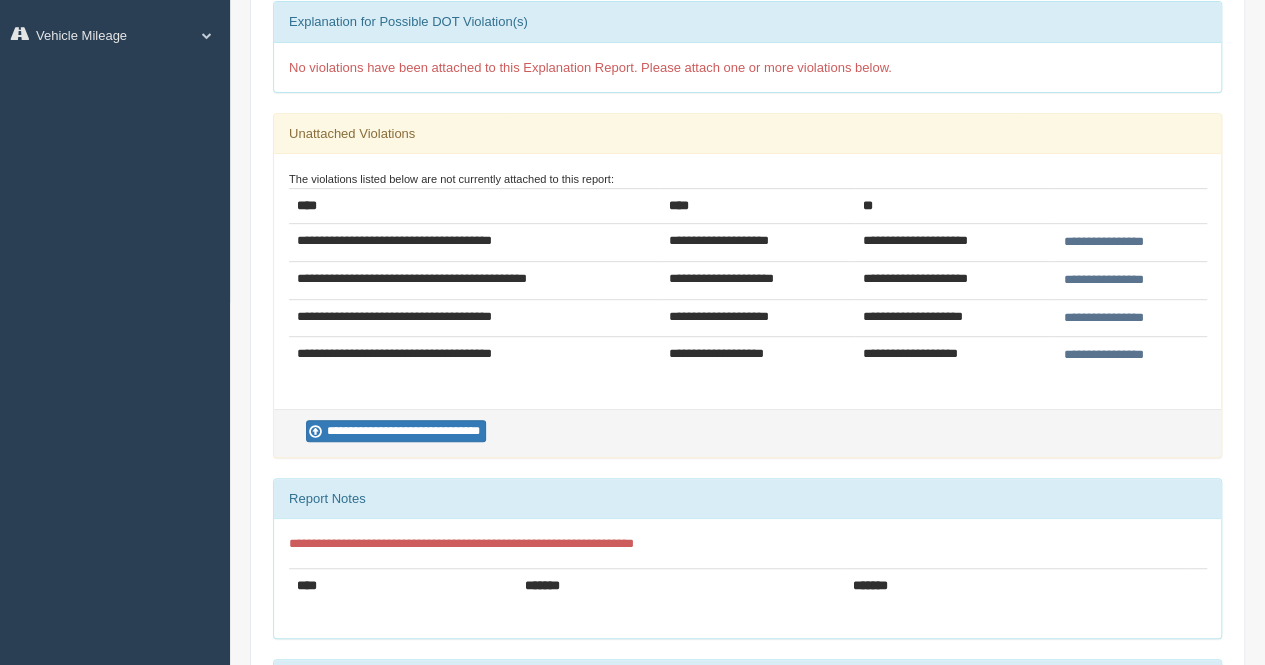 scroll, scrollTop: 0, scrollLeft: 0, axis: both 